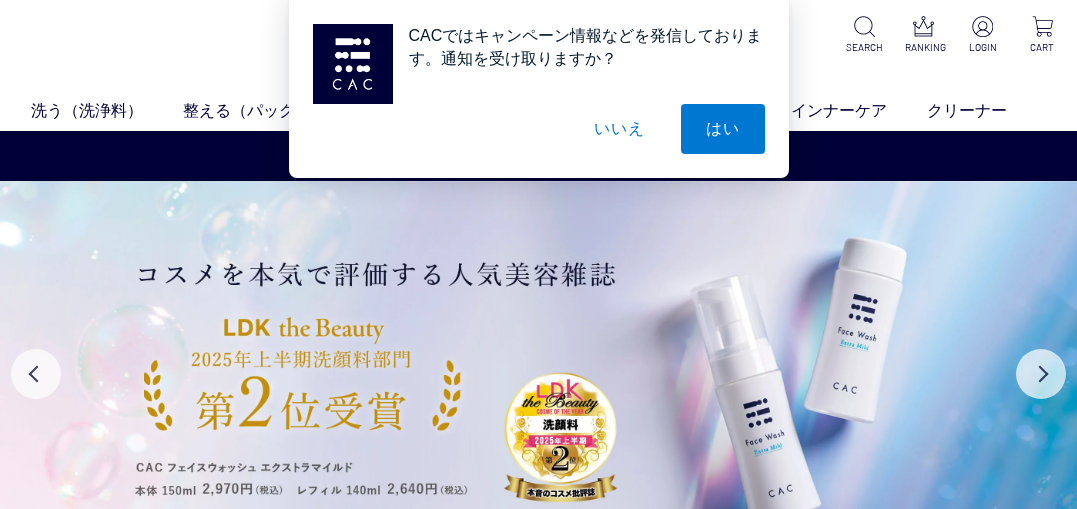scroll, scrollTop: 0, scrollLeft: 0, axis: both 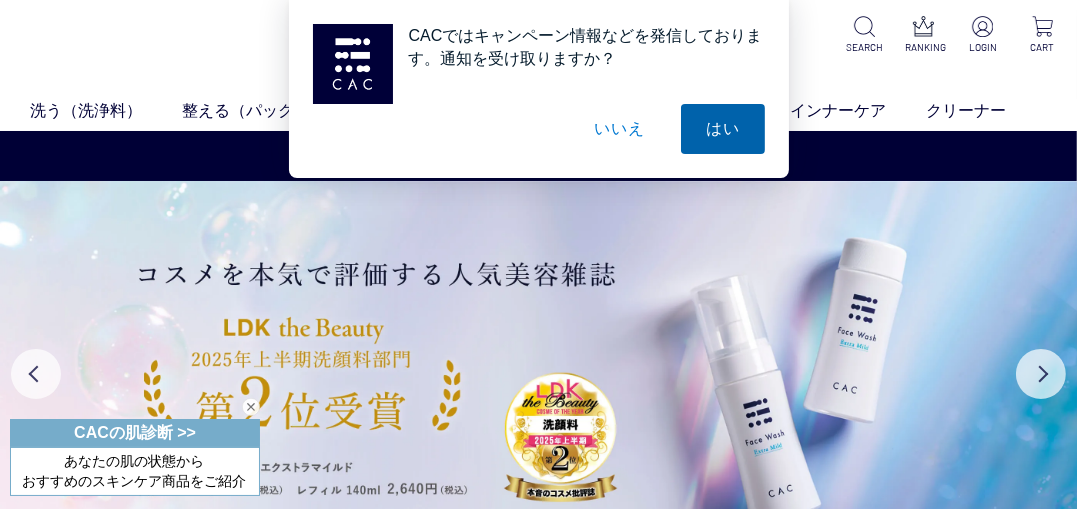 click on "はい" at bounding box center [723, 129] 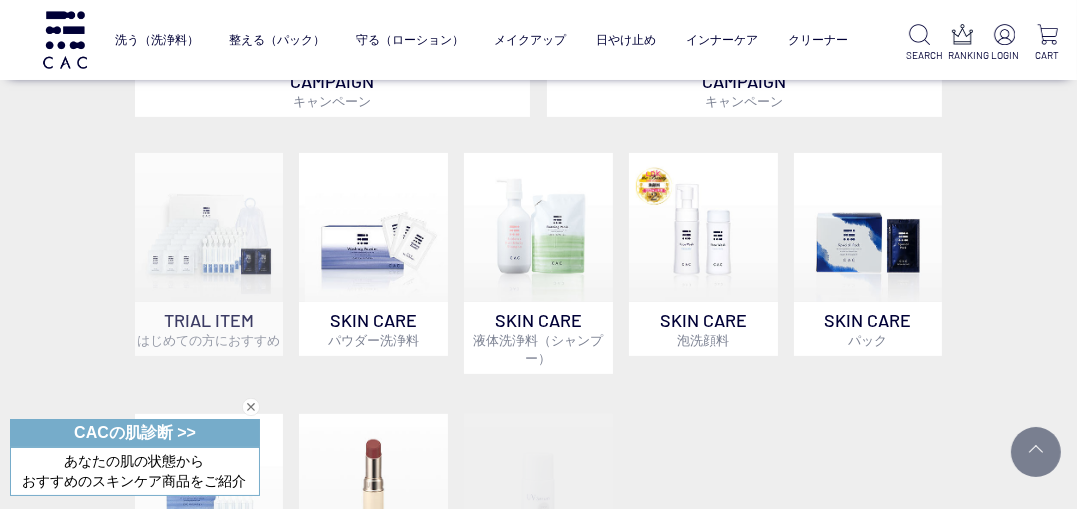 scroll, scrollTop: 599, scrollLeft: 0, axis: vertical 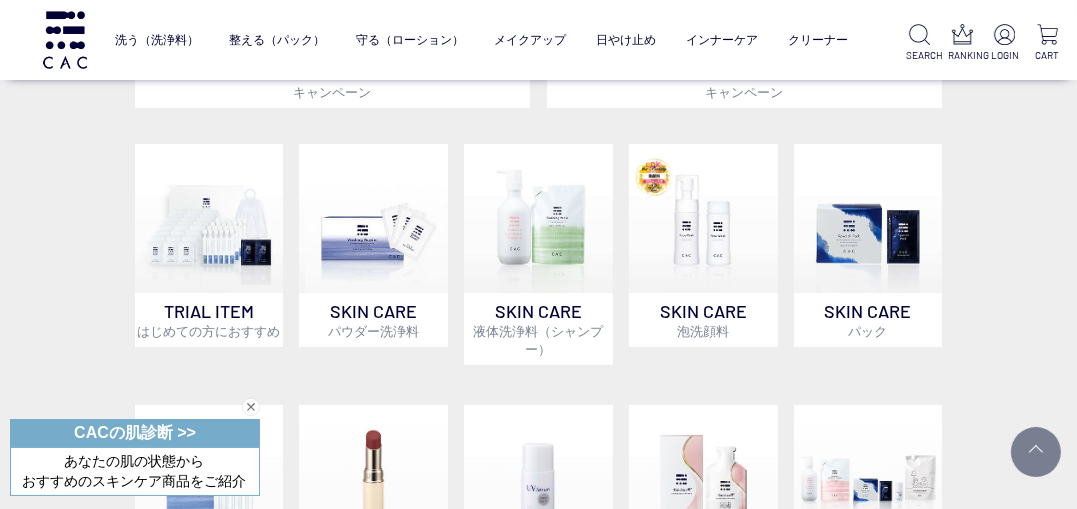 click at bounding box center (251, 407) 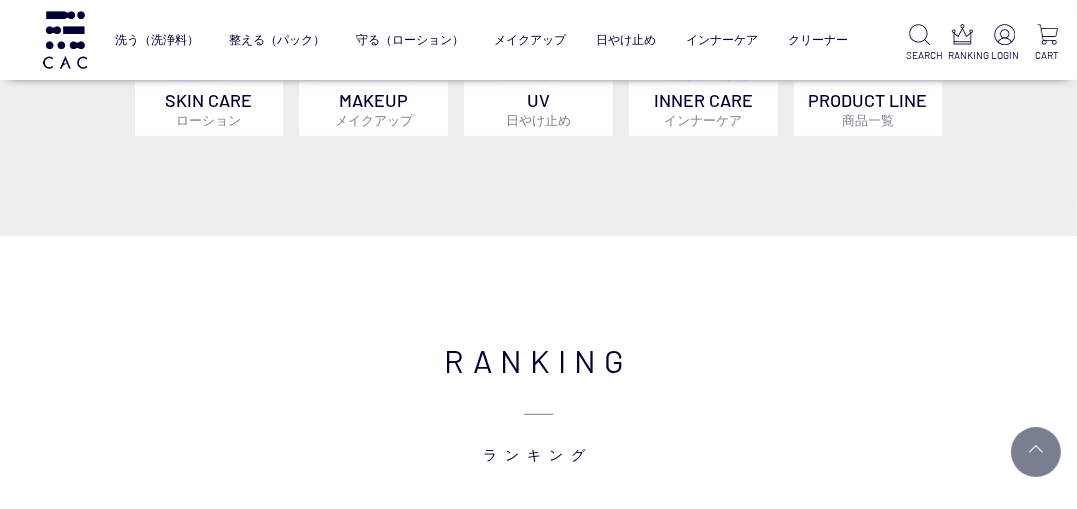 scroll, scrollTop: 1114, scrollLeft: 0, axis: vertical 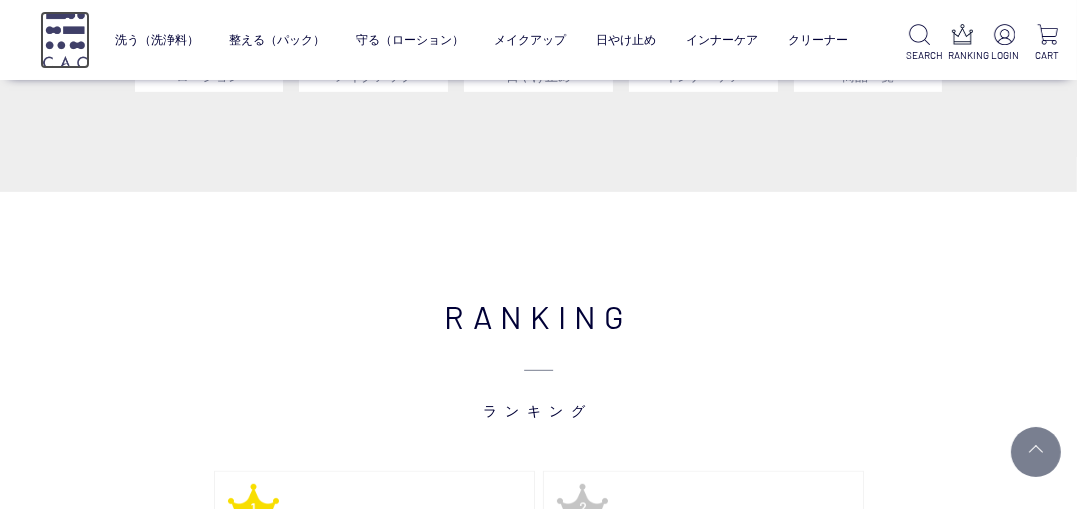 click at bounding box center (65, 39) 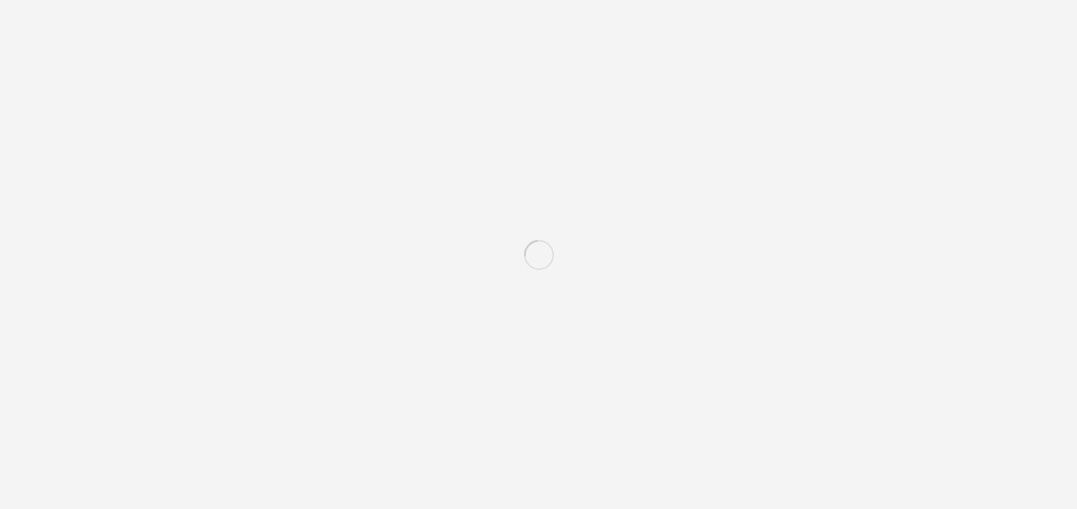 scroll, scrollTop: 0, scrollLeft: 0, axis: both 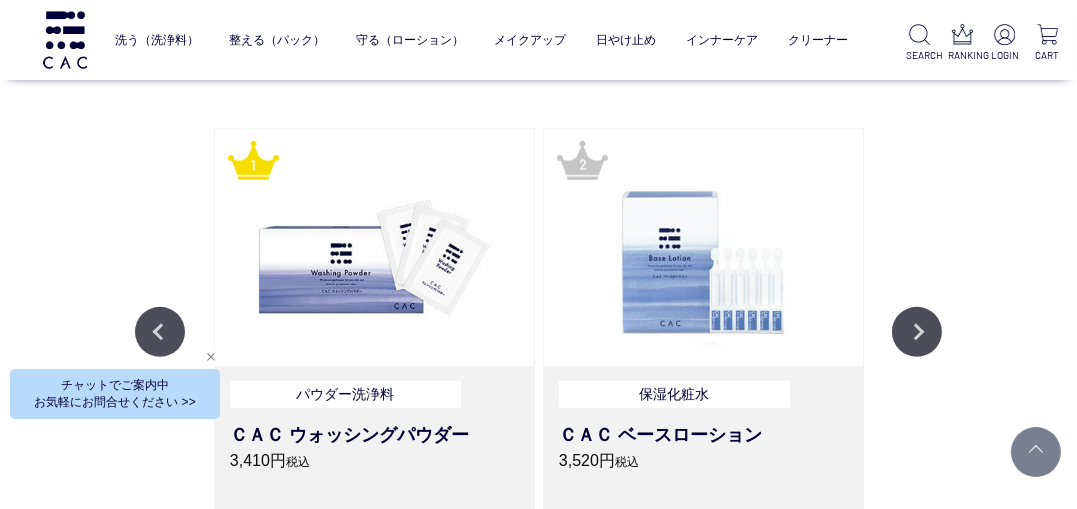 click at bounding box center [211, 357] 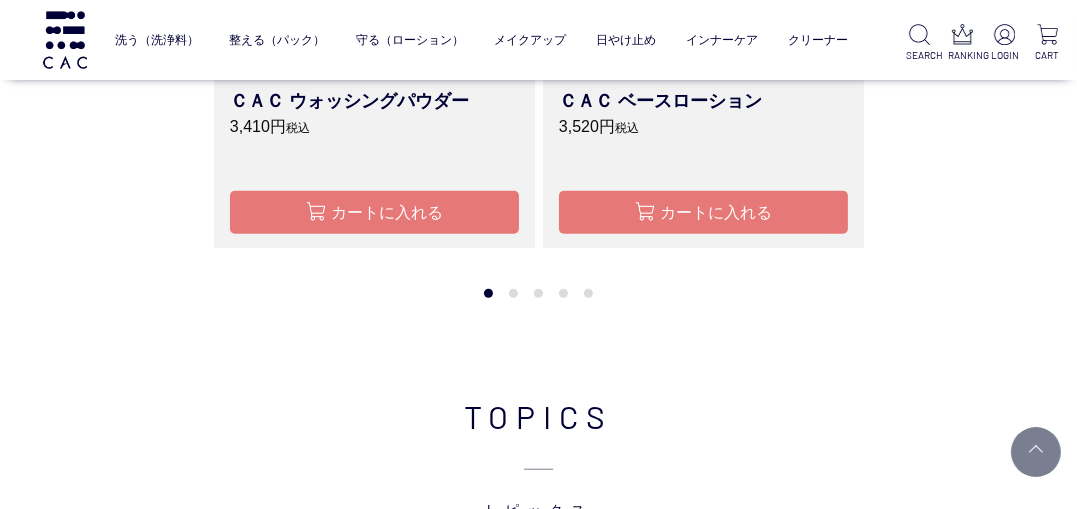 scroll, scrollTop: 1799, scrollLeft: 0, axis: vertical 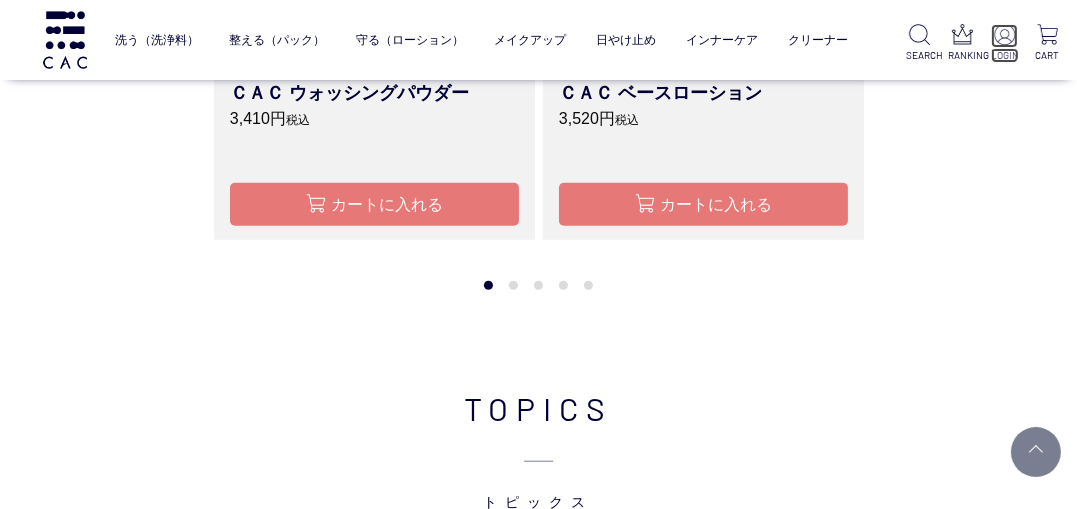 click on "LOGIN" at bounding box center (1004, 55) 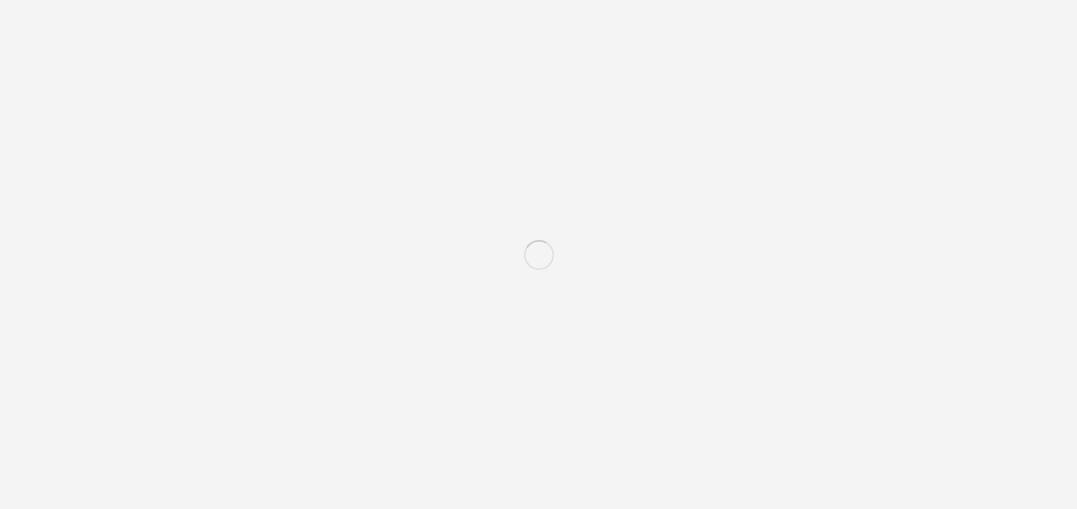 scroll, scrollTop: 0, scrollLeft: 0, axis: both 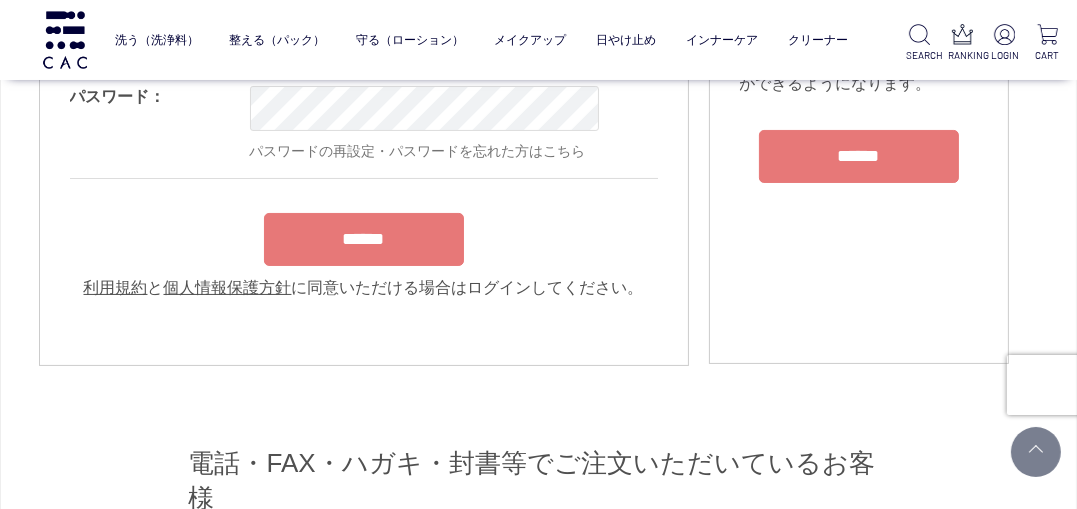 type on "**********" 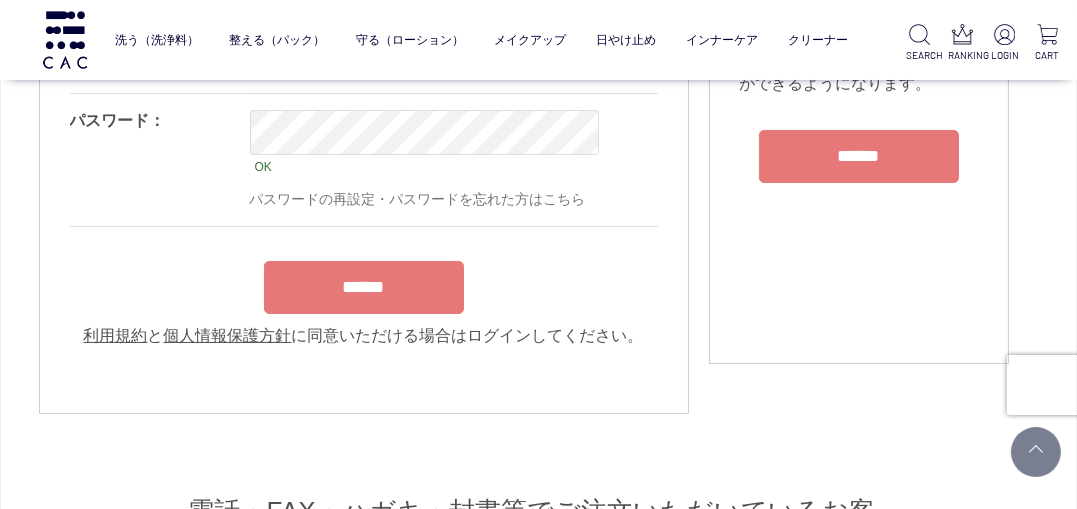 click on "******" at bounding box center [364, 287] 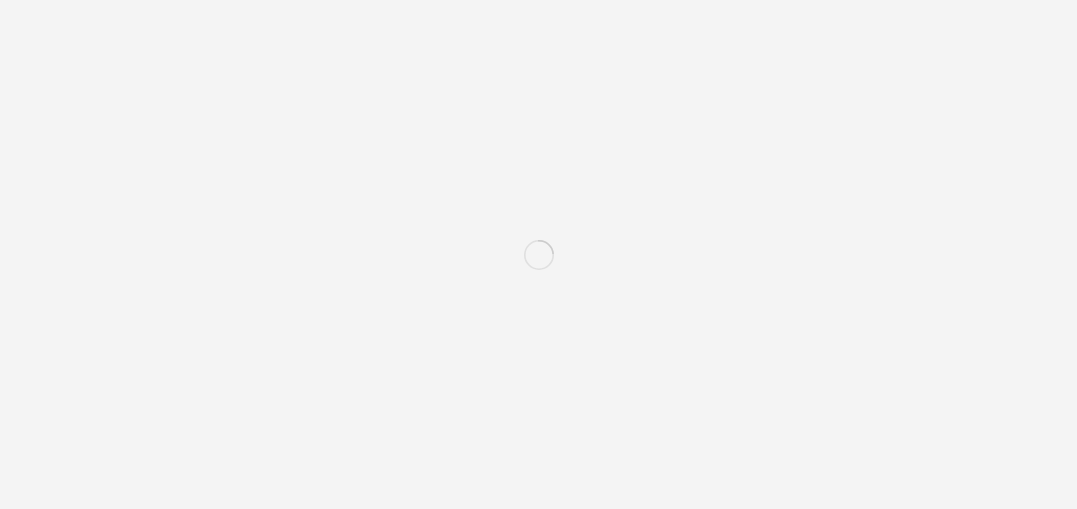 scroll, scrollTop: 0, scrollLeft: 0, axis: both 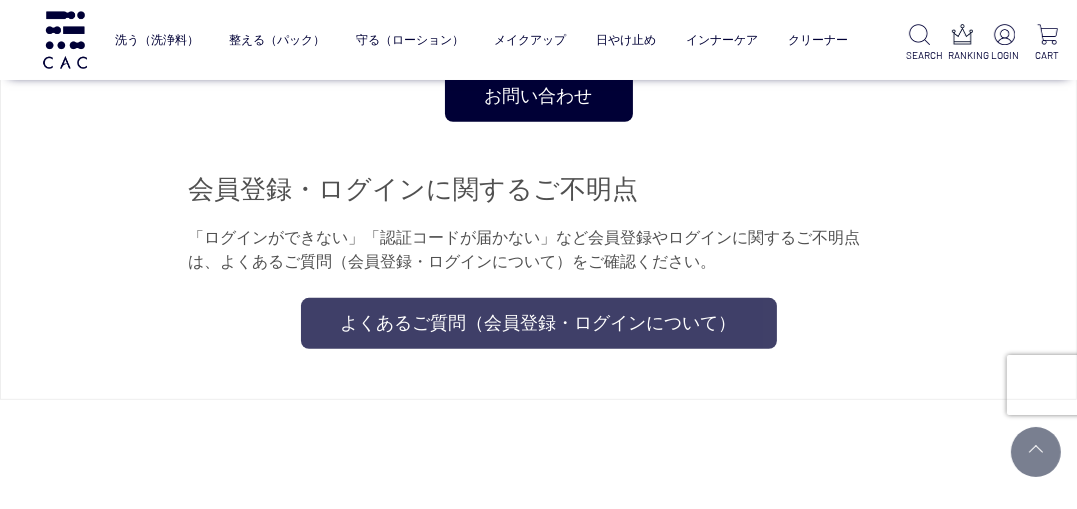 type on "**********" 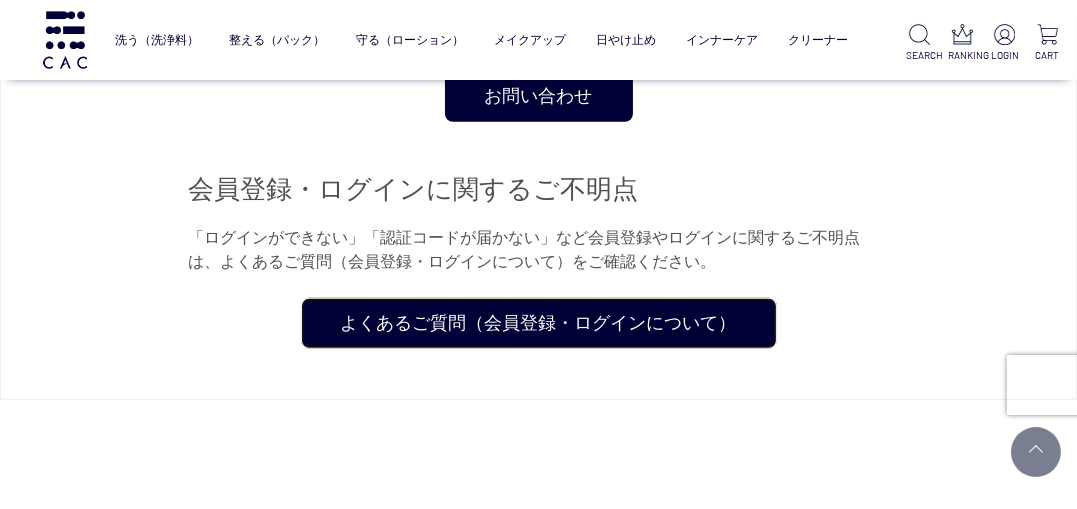 scroll, scrollTop: 154, scrollLeft: 0, axis: vertical 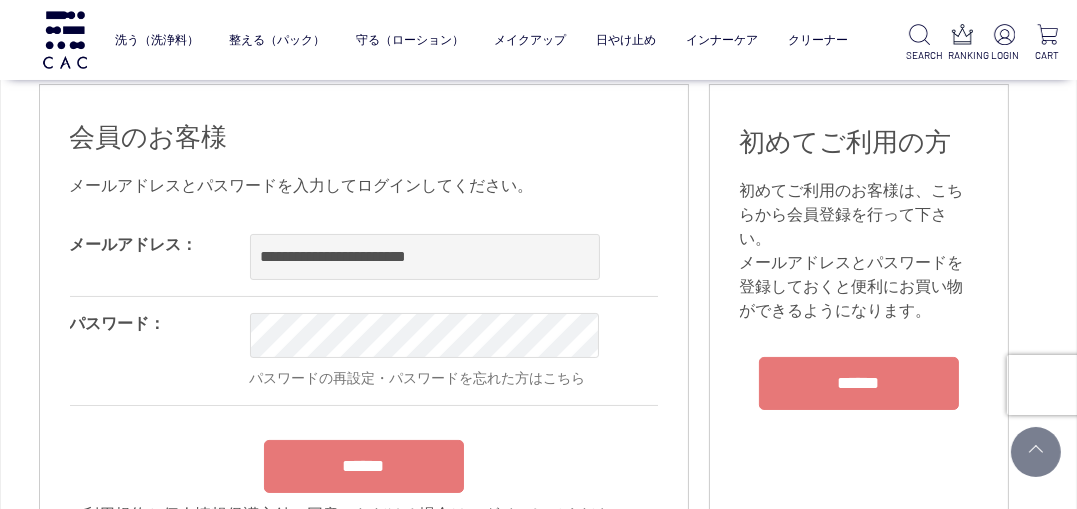 click on "**********" at bounding box center (539, 507) 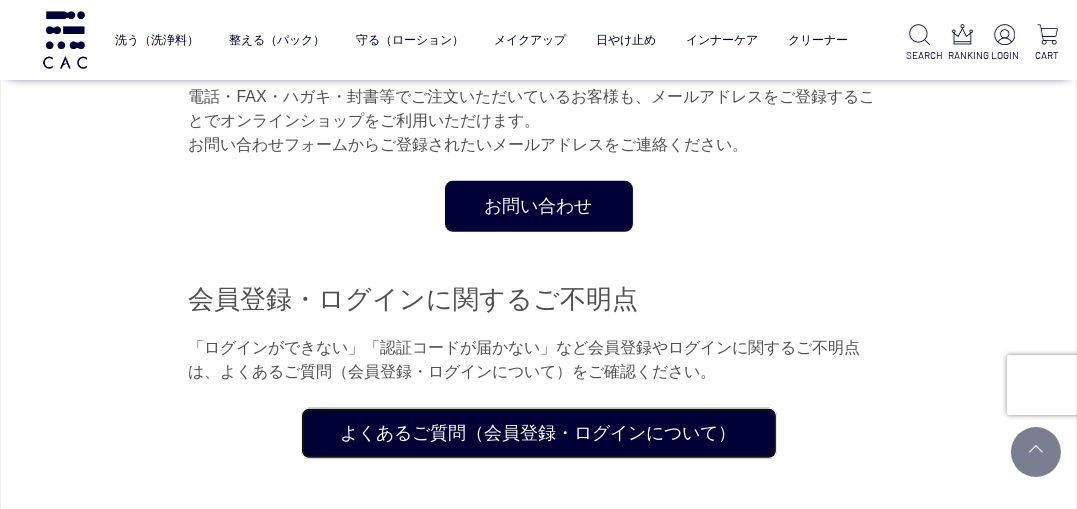 scroll, scrollTop: 925, scrollLeft: 0, axis: vertical 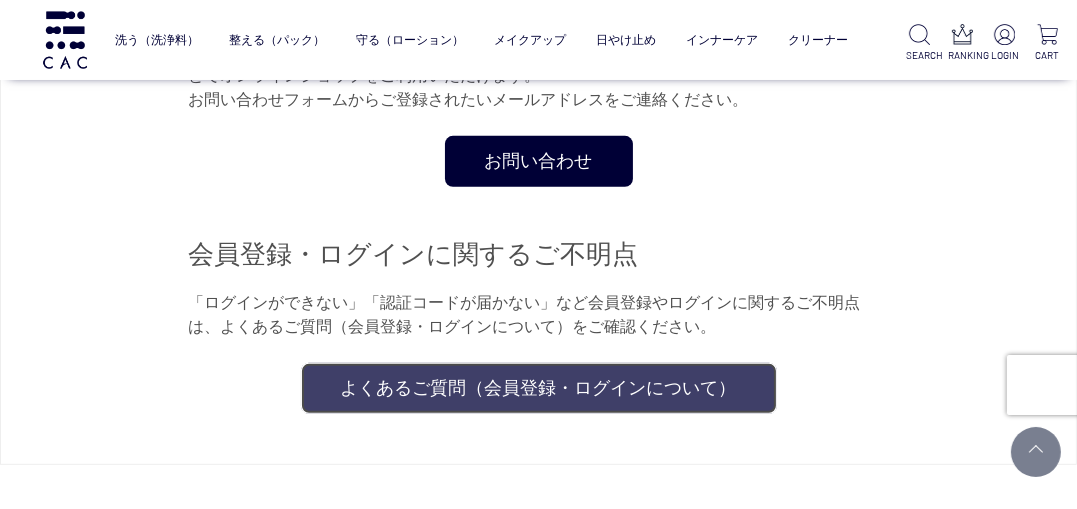 click on "よくあるご質問（会員登録・ログインについて）" at bounding box center [539, 388] 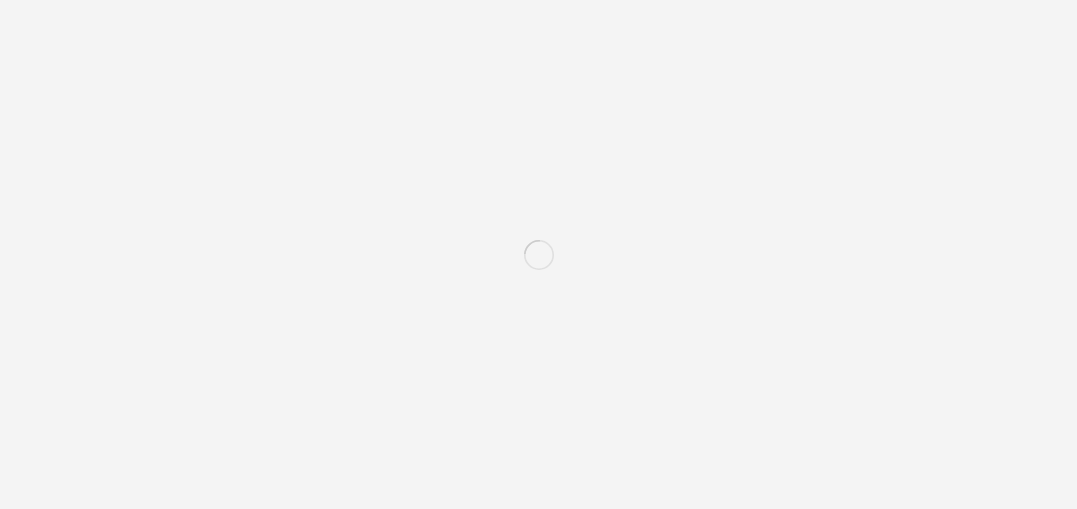 scroll, scrollTop: 0, scrollLeft: 0, axis: both 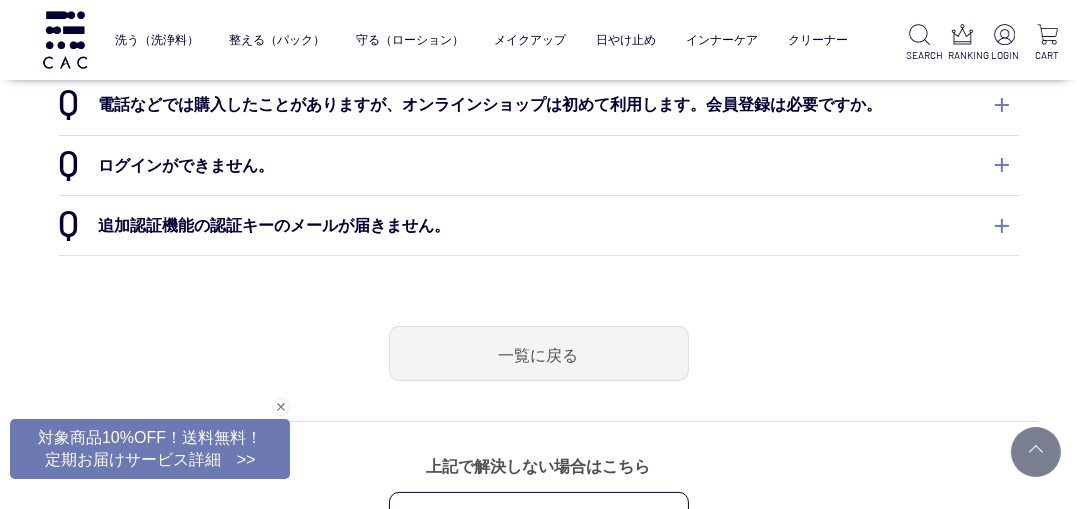 click on "ログインができません。" at bounding box center (539, 165) 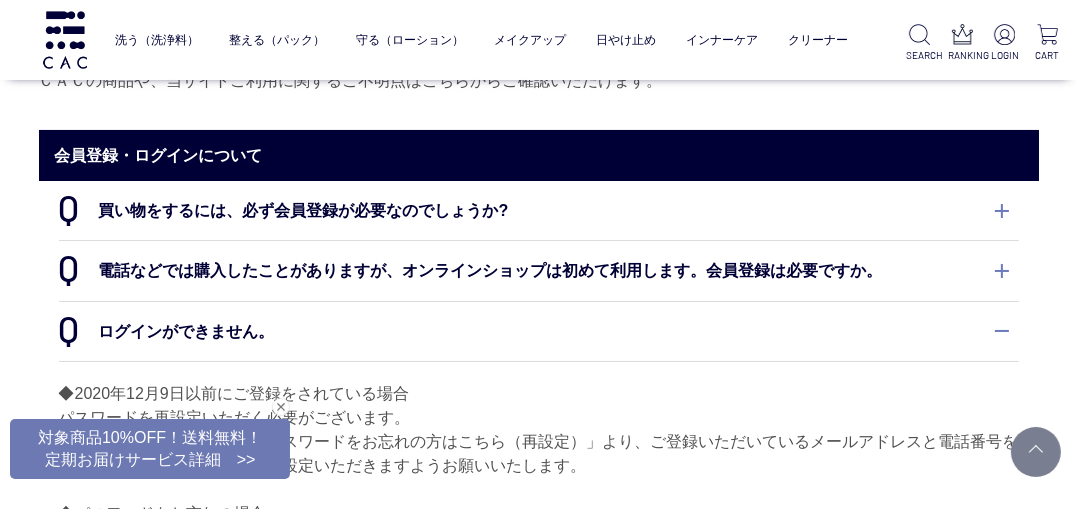 scroll, scrollTop: 85, scrollLeft: 0, axis: vertical 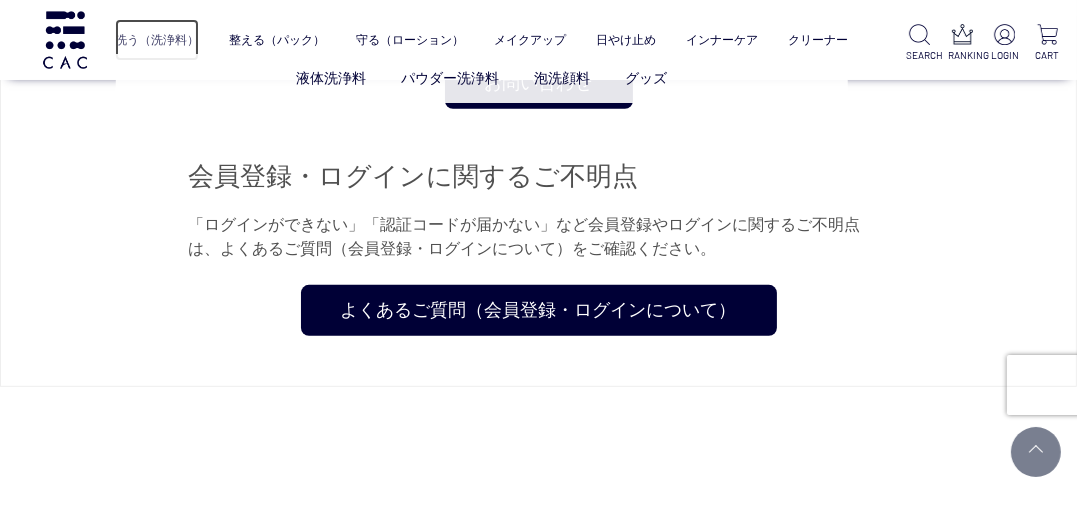 click on "洗う（洗浄料）" at bounding box center (157, 40) 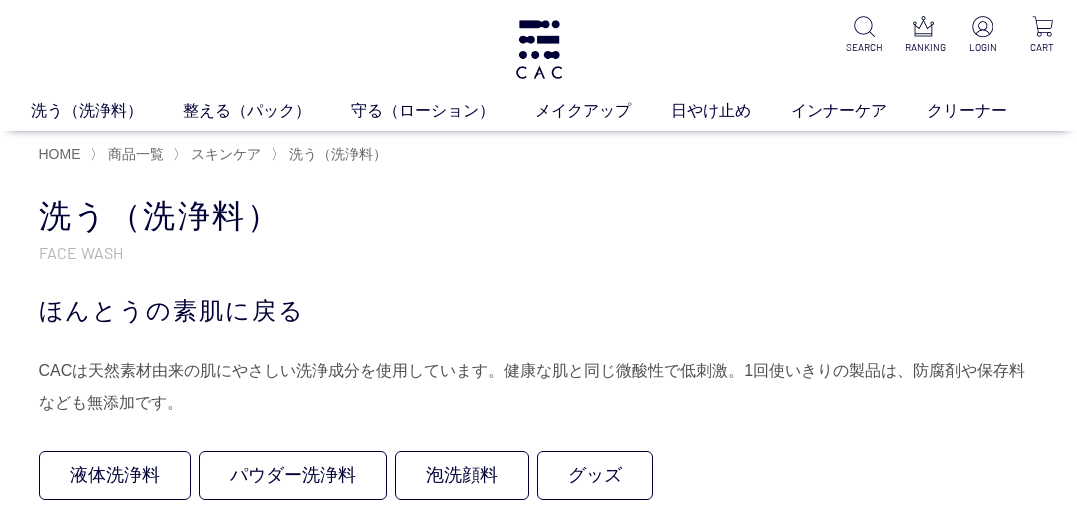 scroll, scrollTop: 0, scrollLeft: 0, axis: both 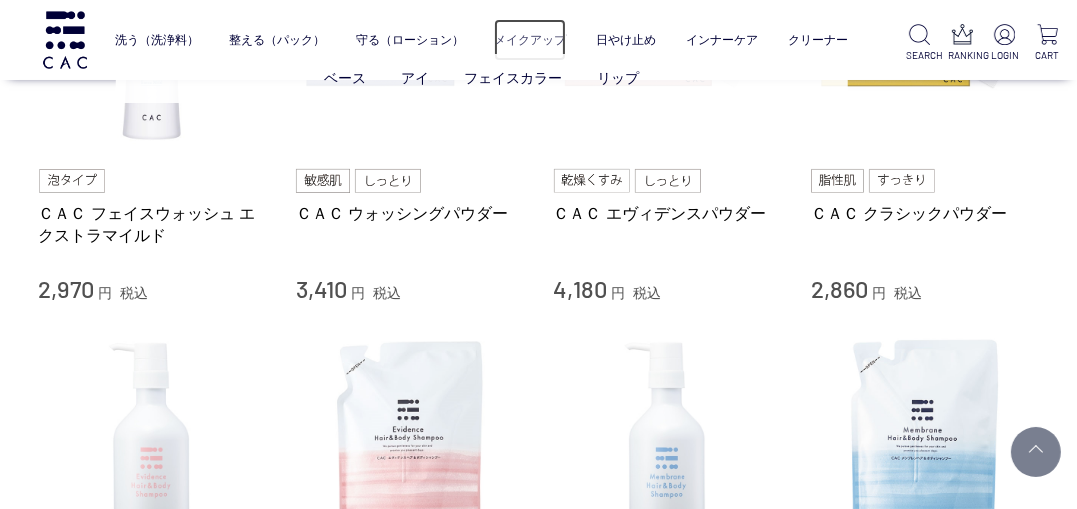 click on "メイクアップ" at bounding box center (530, 40) 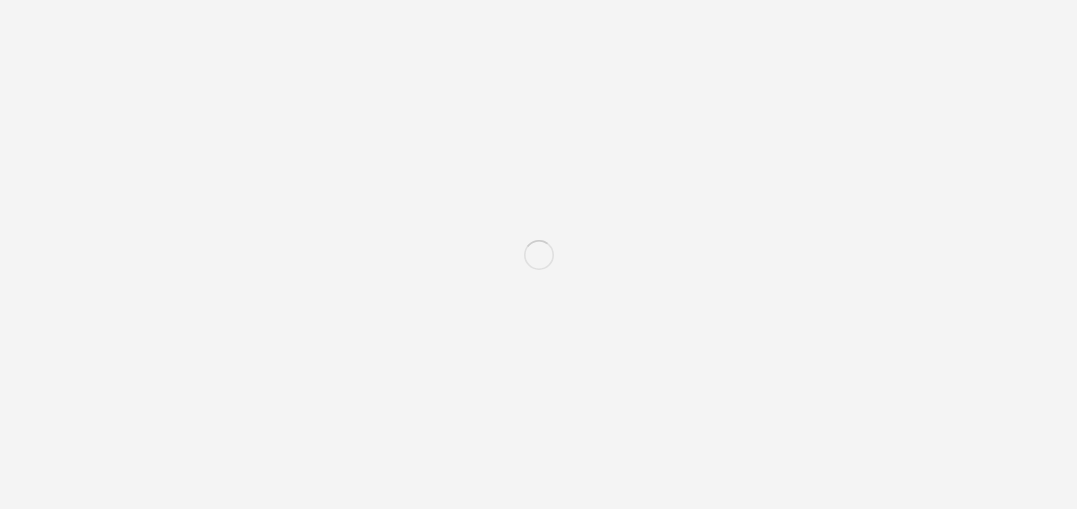 scroll, scrollTop: 0, scrollLeft: 0, axis: both 